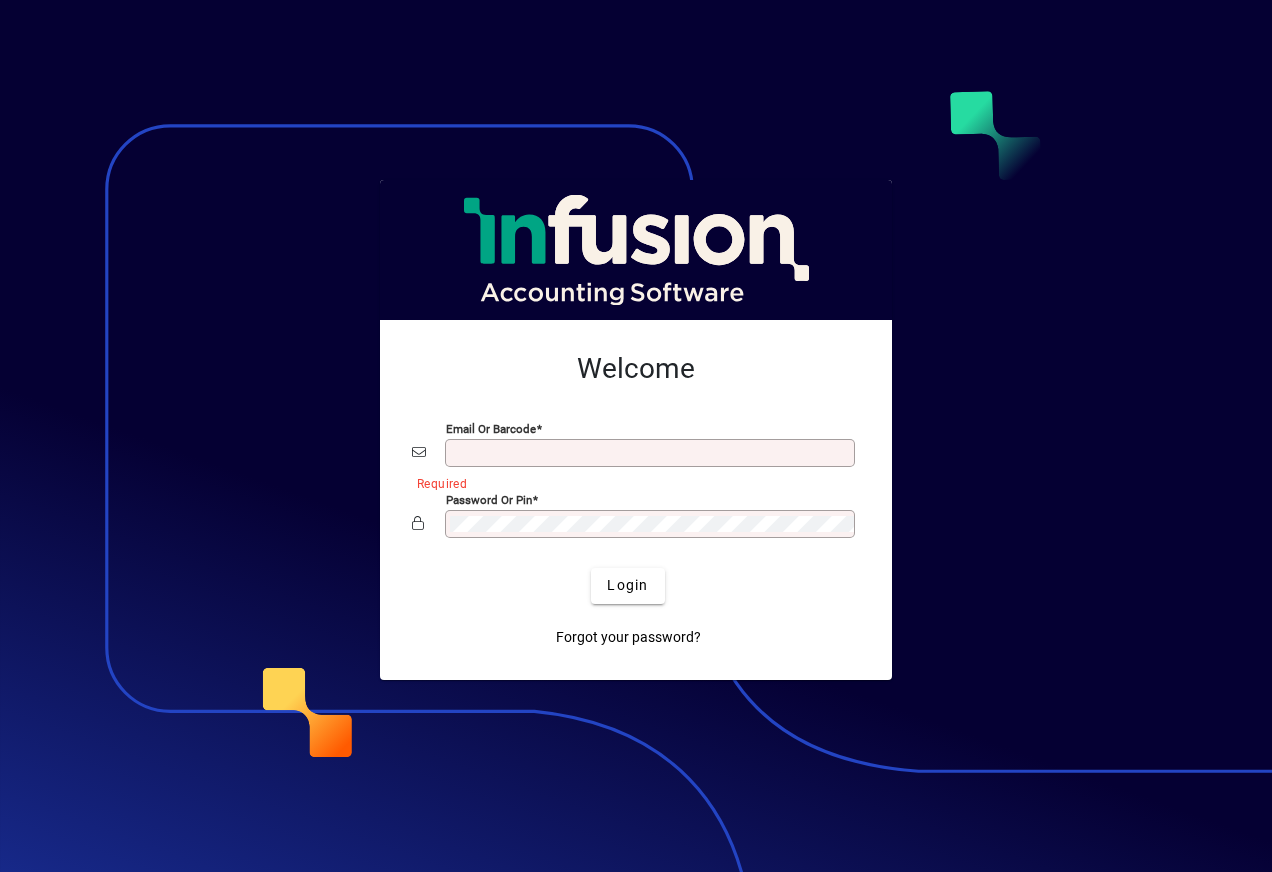 scroll, scrollTop: 0, scrollLeft: 0, axis: both 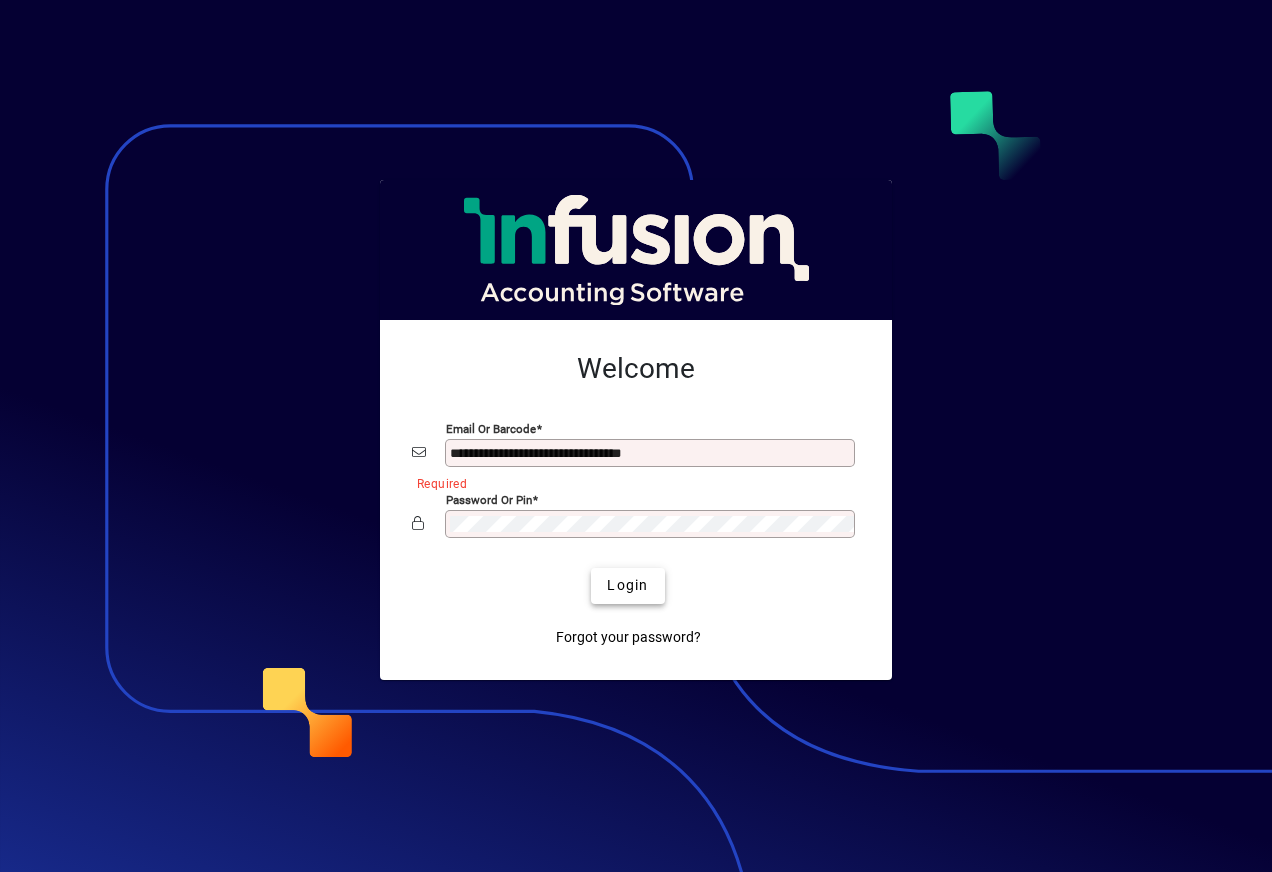 click on "Login" 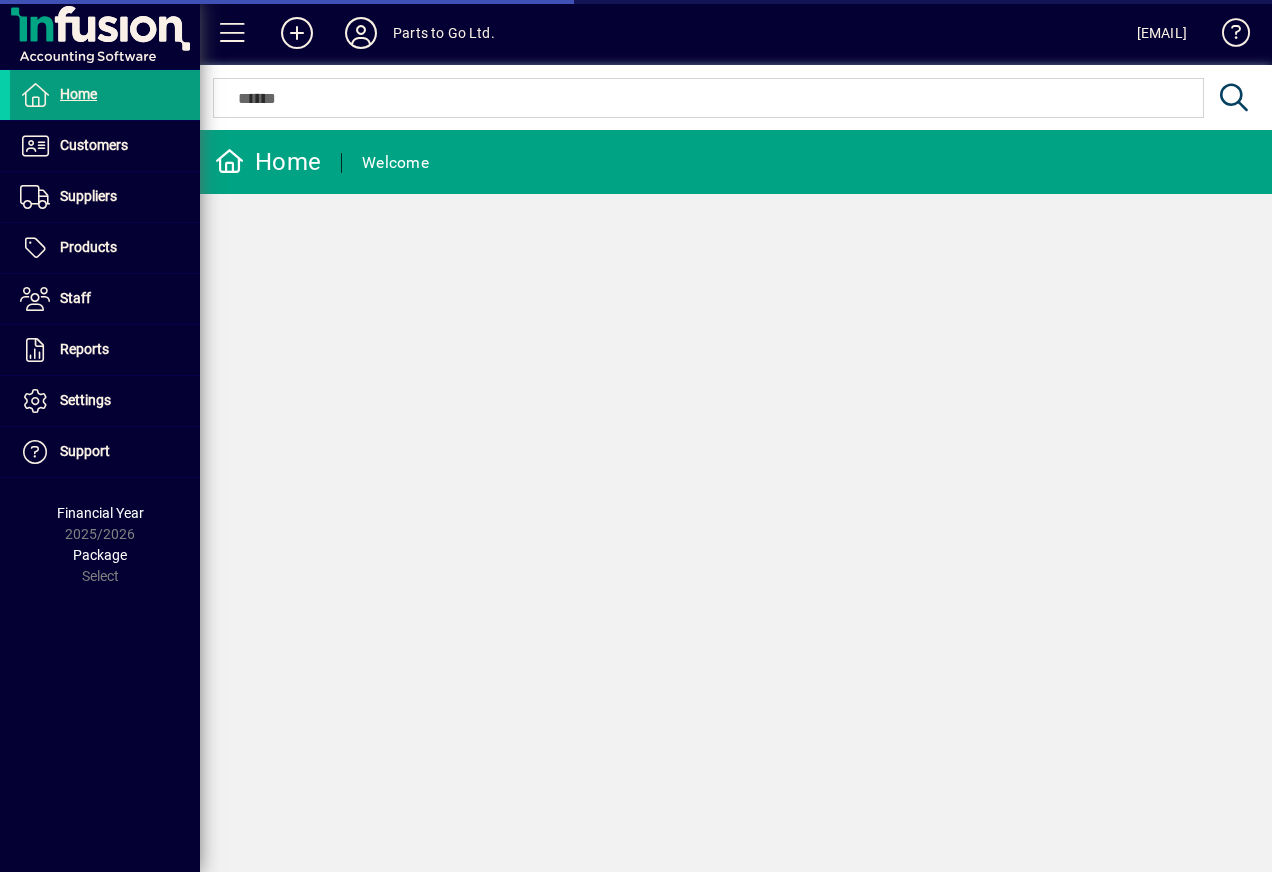 scroll, scrollTop: 0, scrollLeft: 0, axis: both 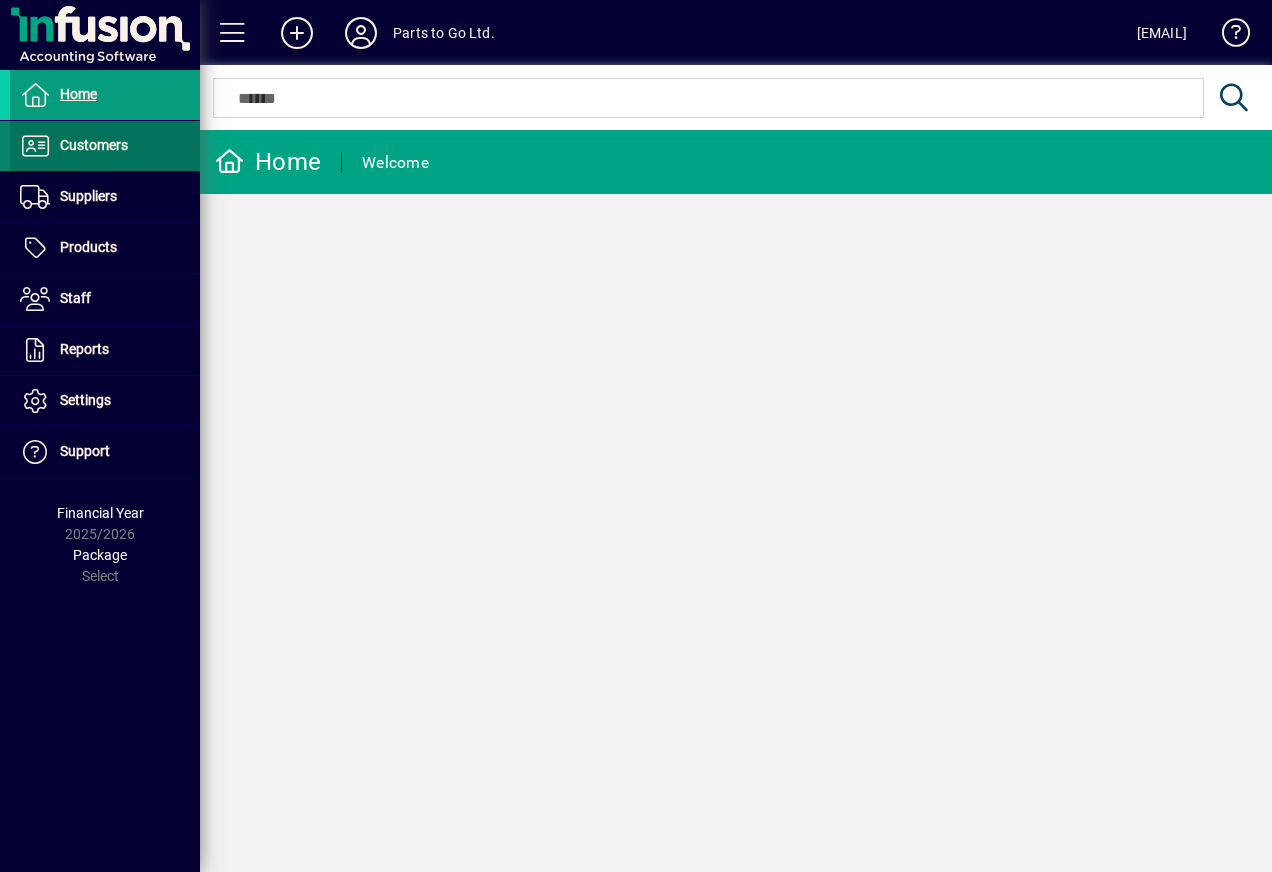 click on "Customers" at bounding box center (94, 145) 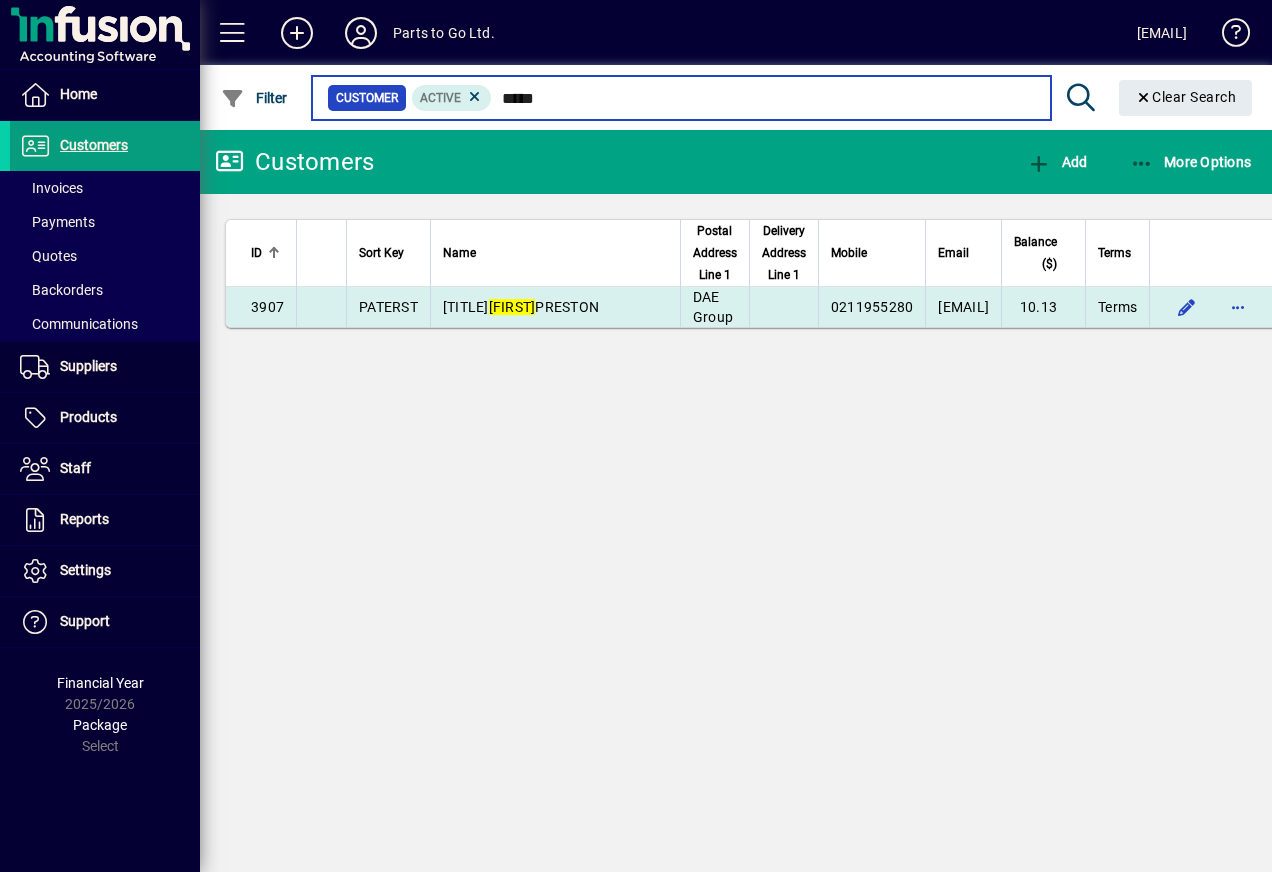 type on "****" 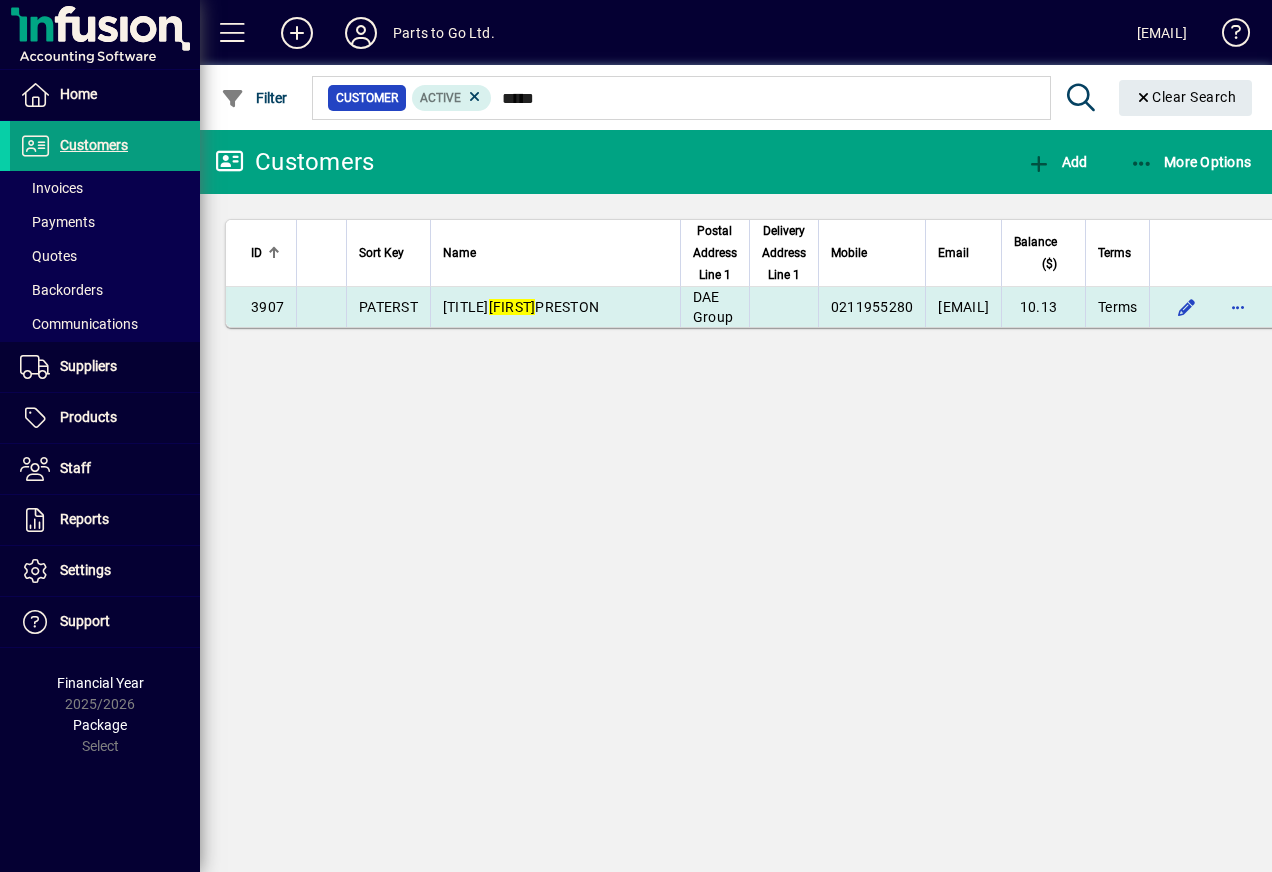 click on "[FIRST]" at bounding box center (512, 307) 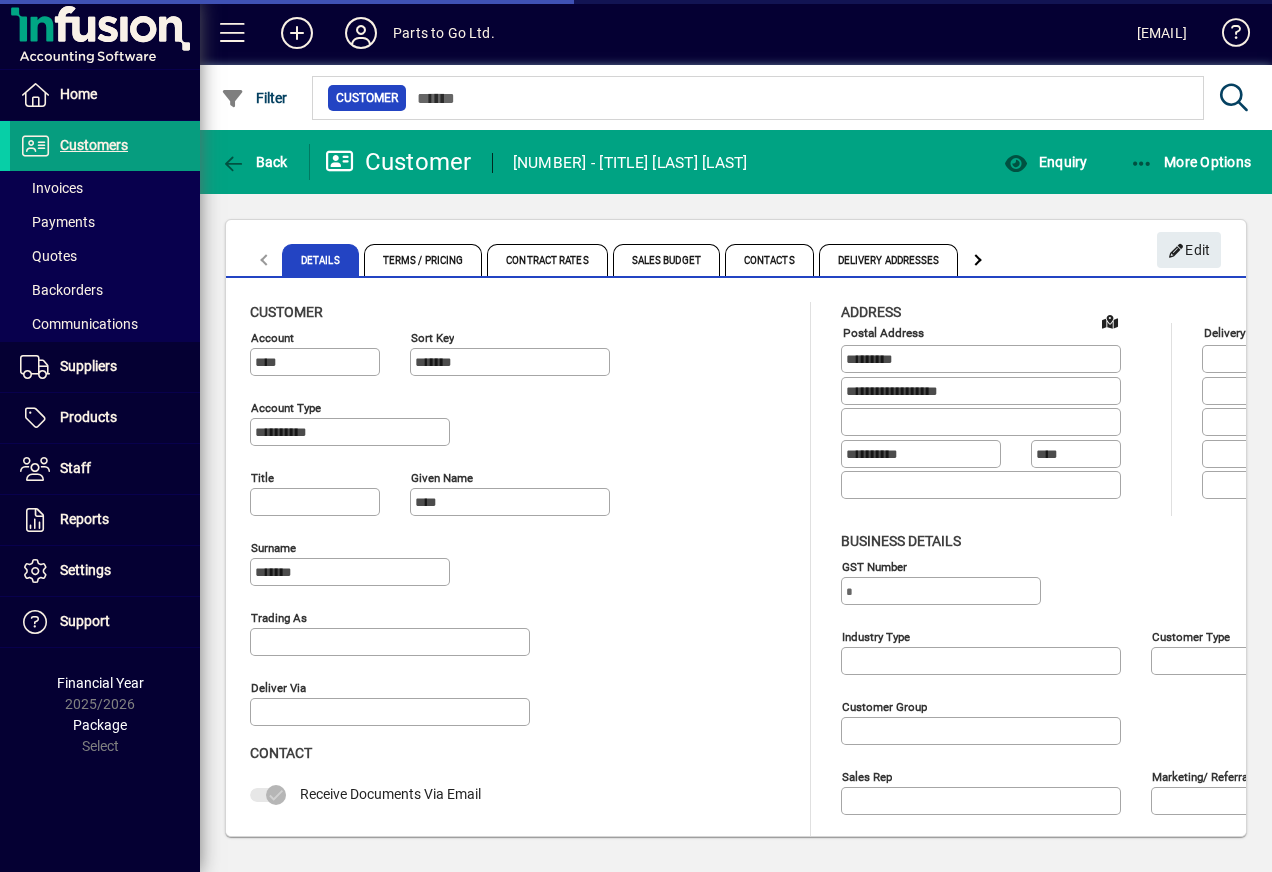 type on "**********" 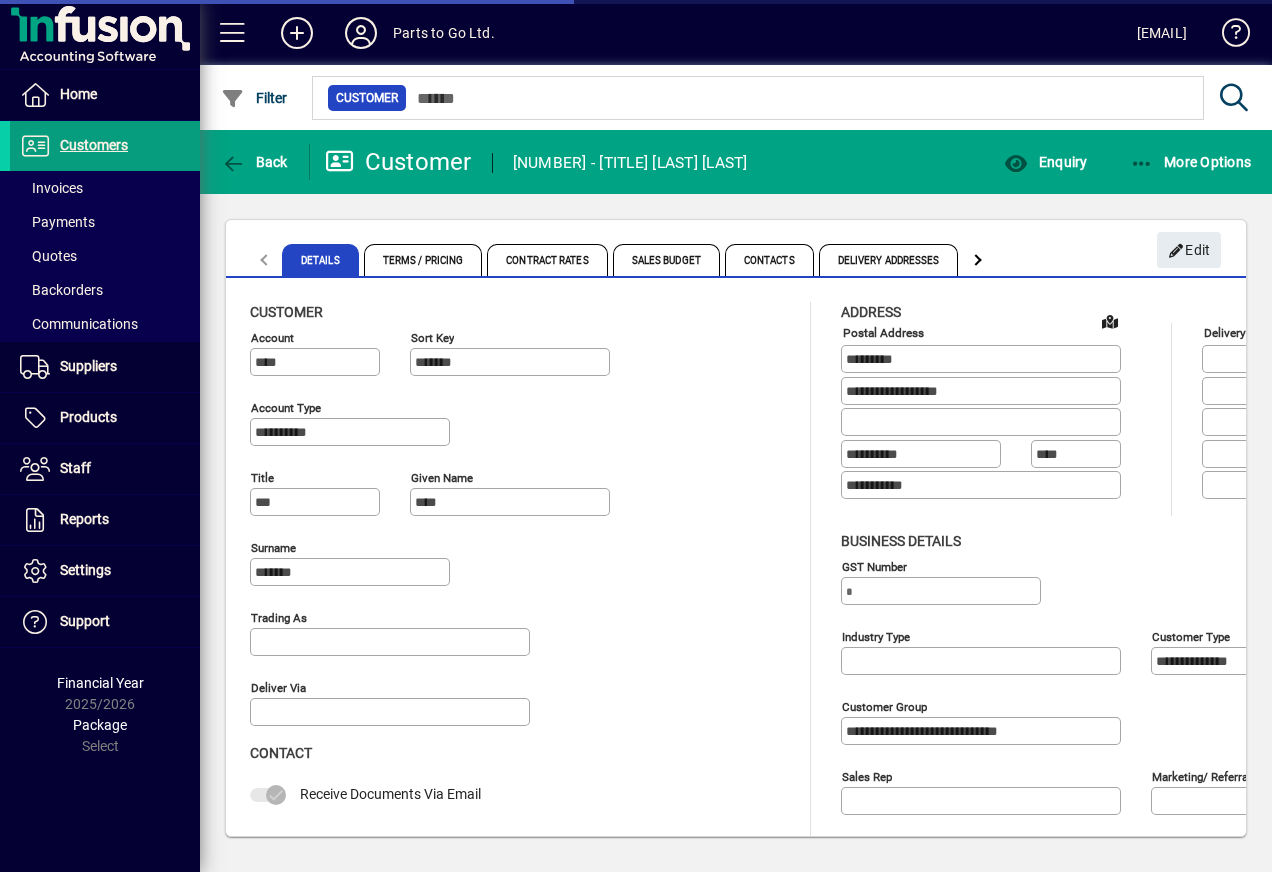 type on "**********" 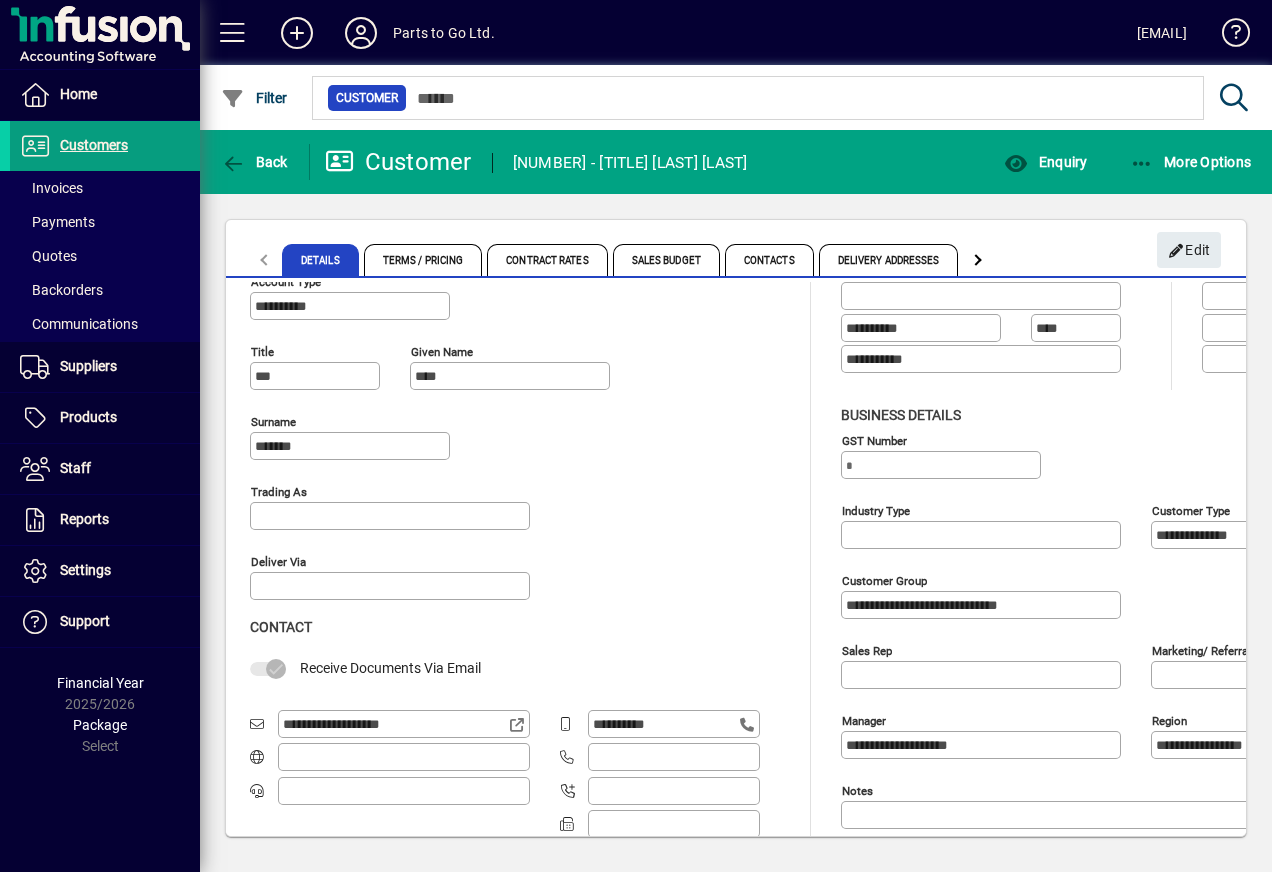 scroll, scrollTop: 0, scrollLeft: 0, axis: both 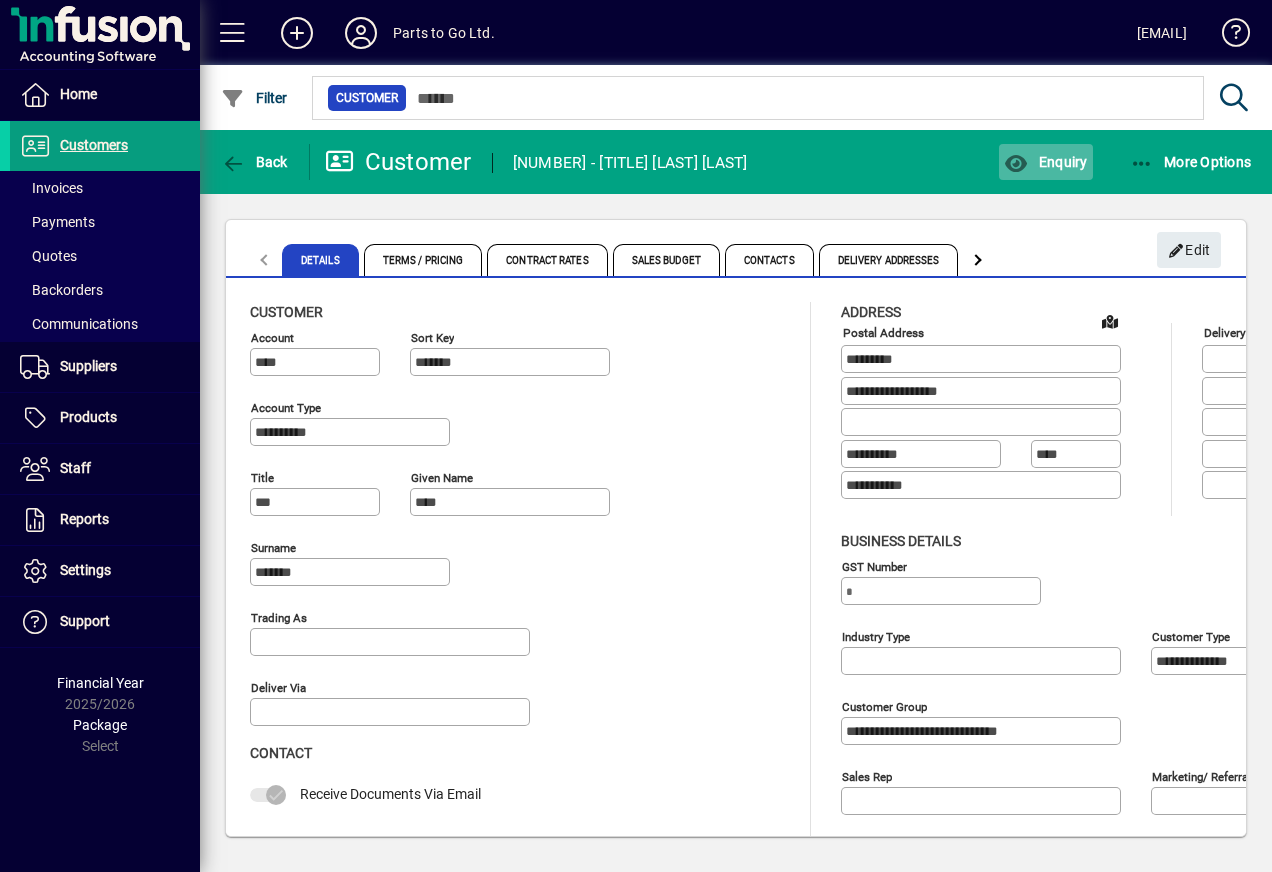click on "Enquiry" 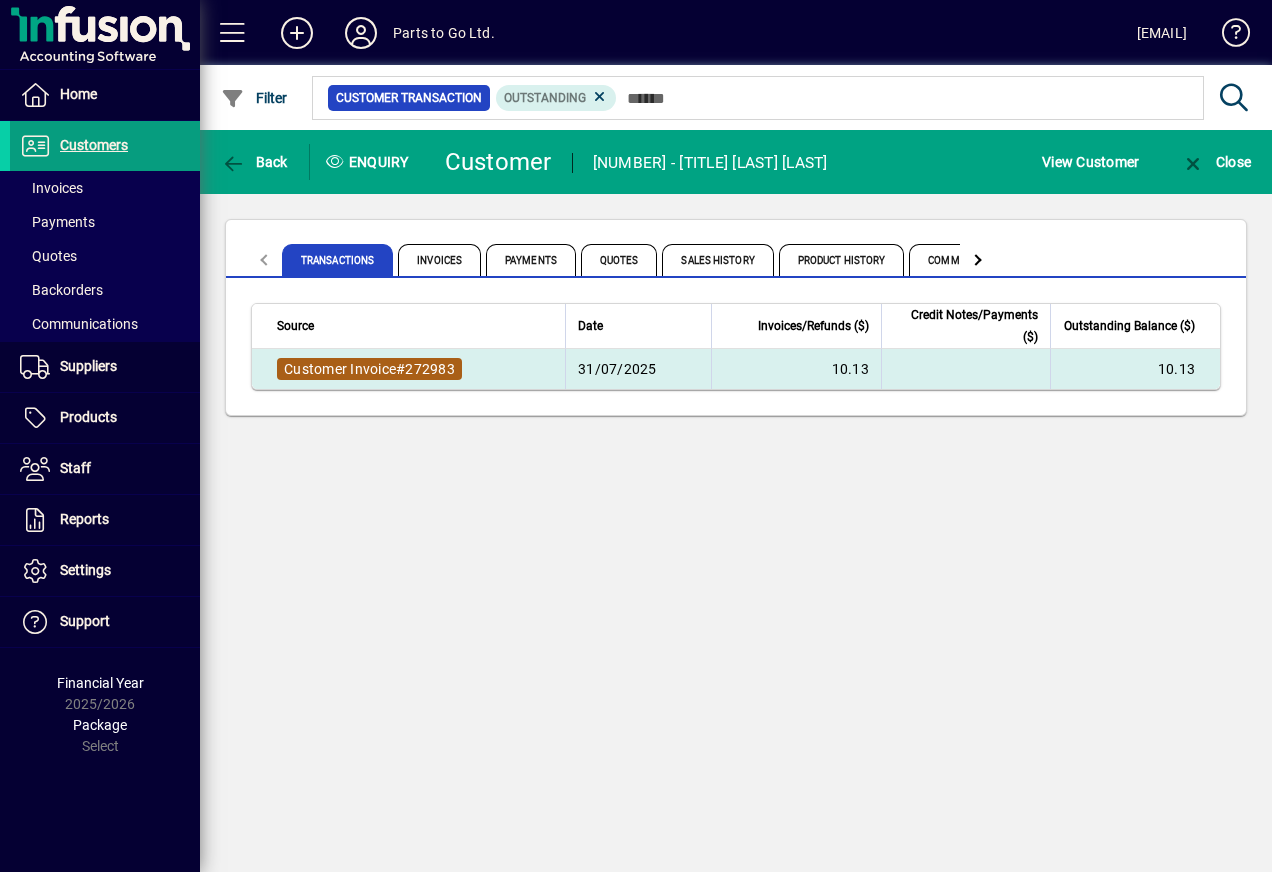 click on "Customer Invoice" at bounding box center [340, 369] 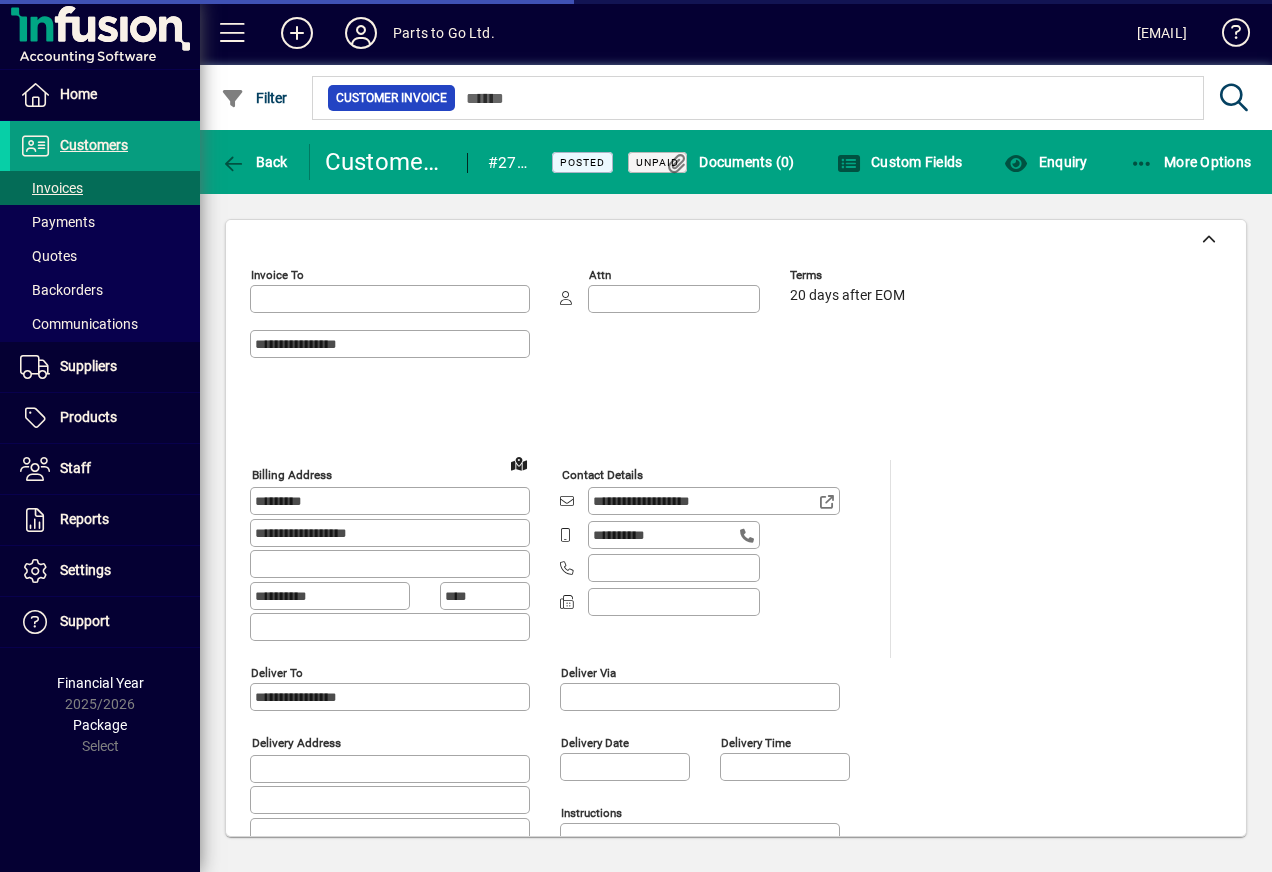 type on "**********" 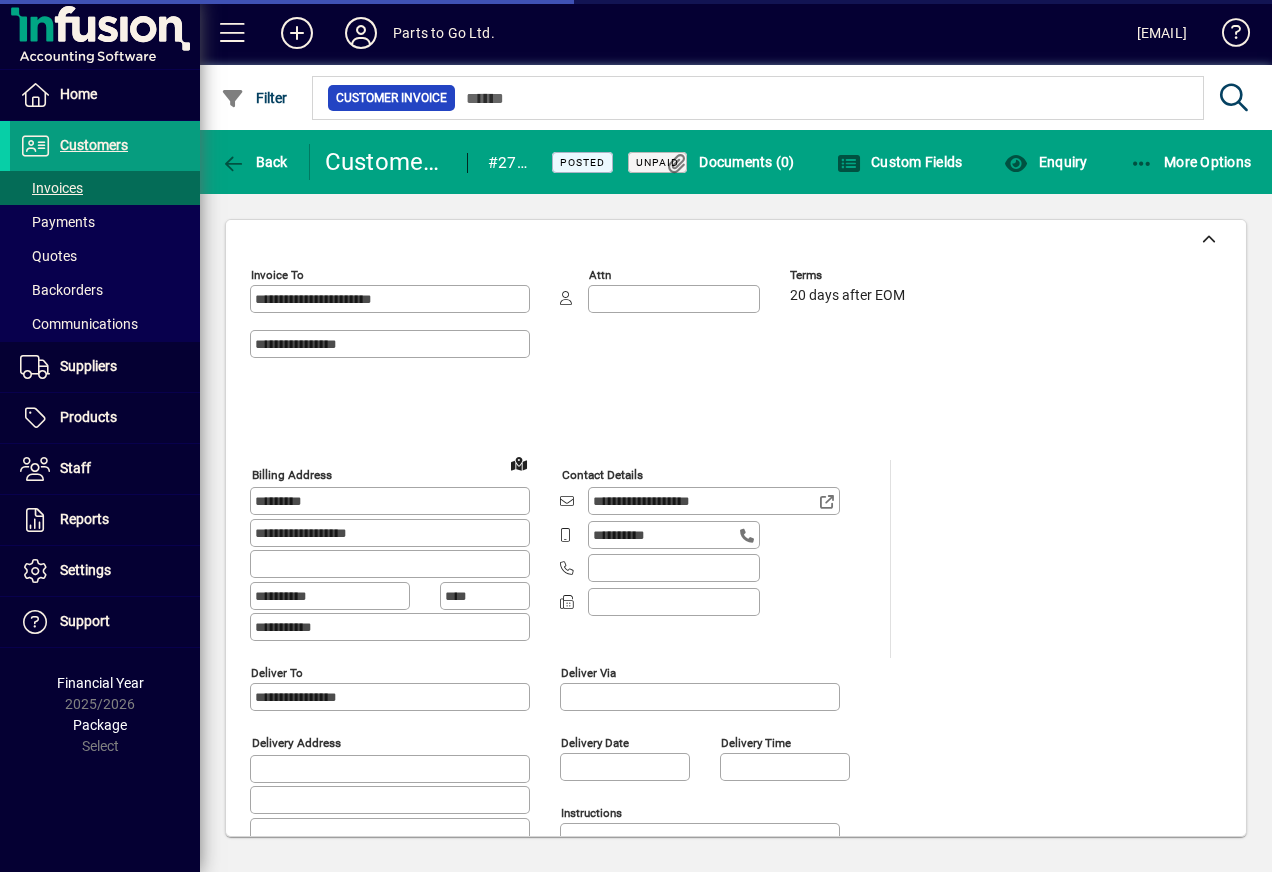 type on "**********" 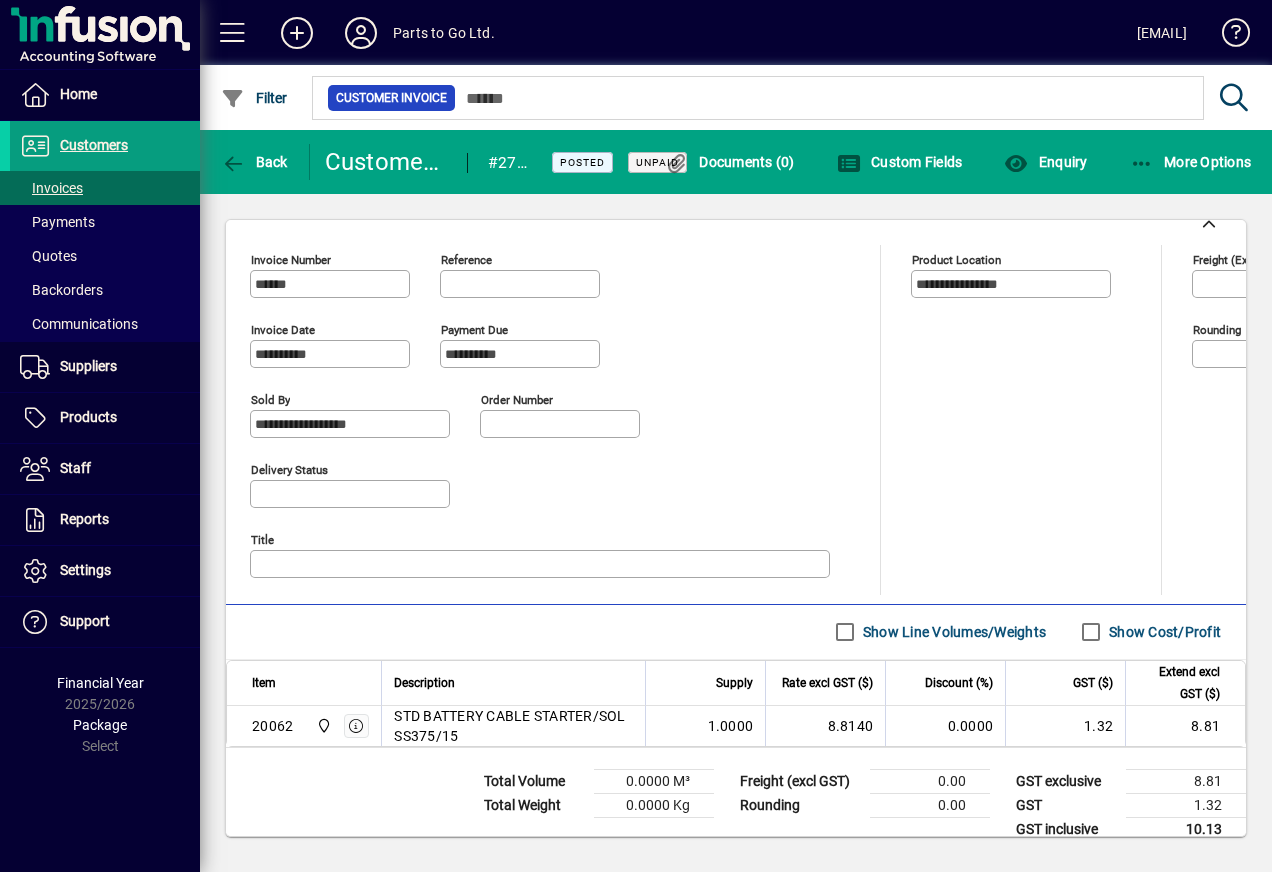 scroll, scrollTop: 767, scrollLeft: 0, axis: vertical 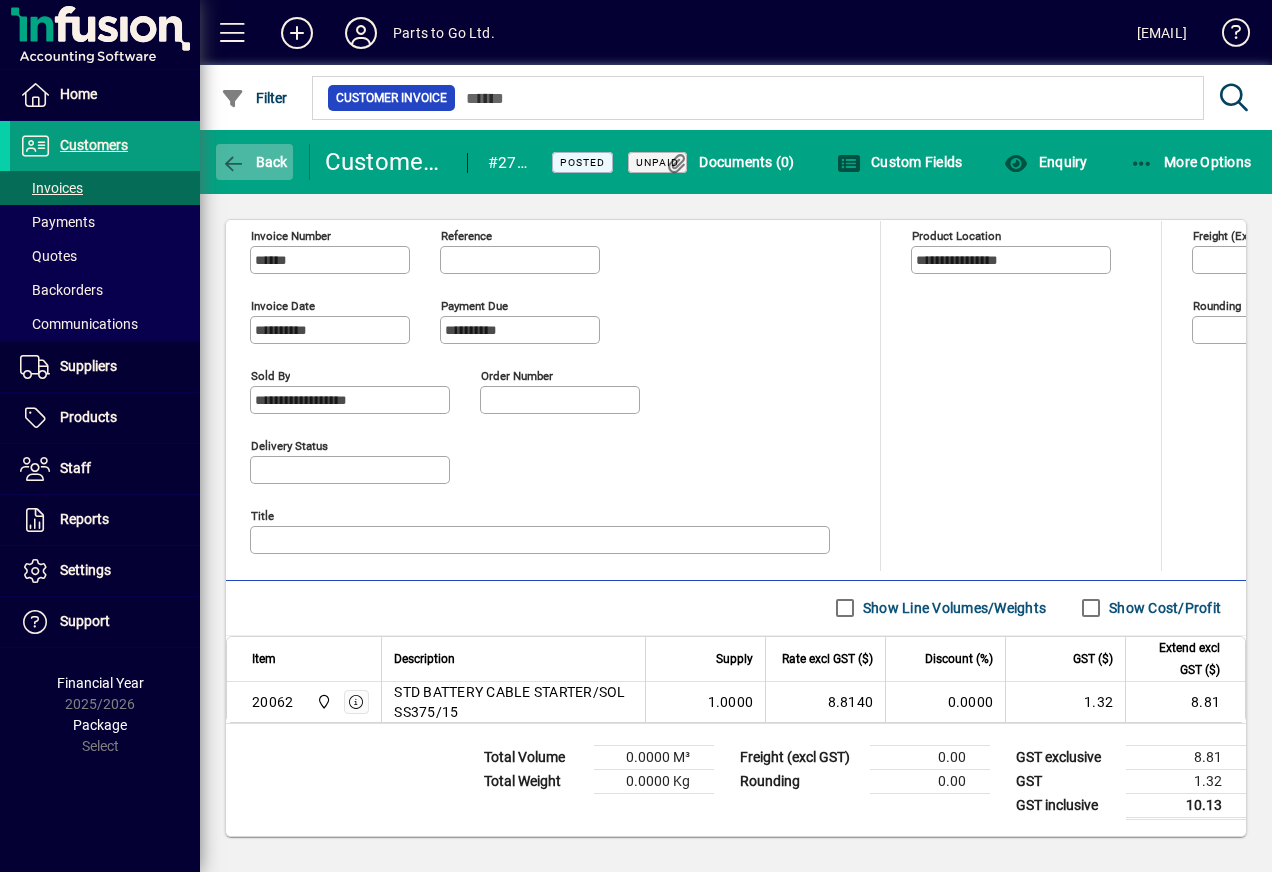 click 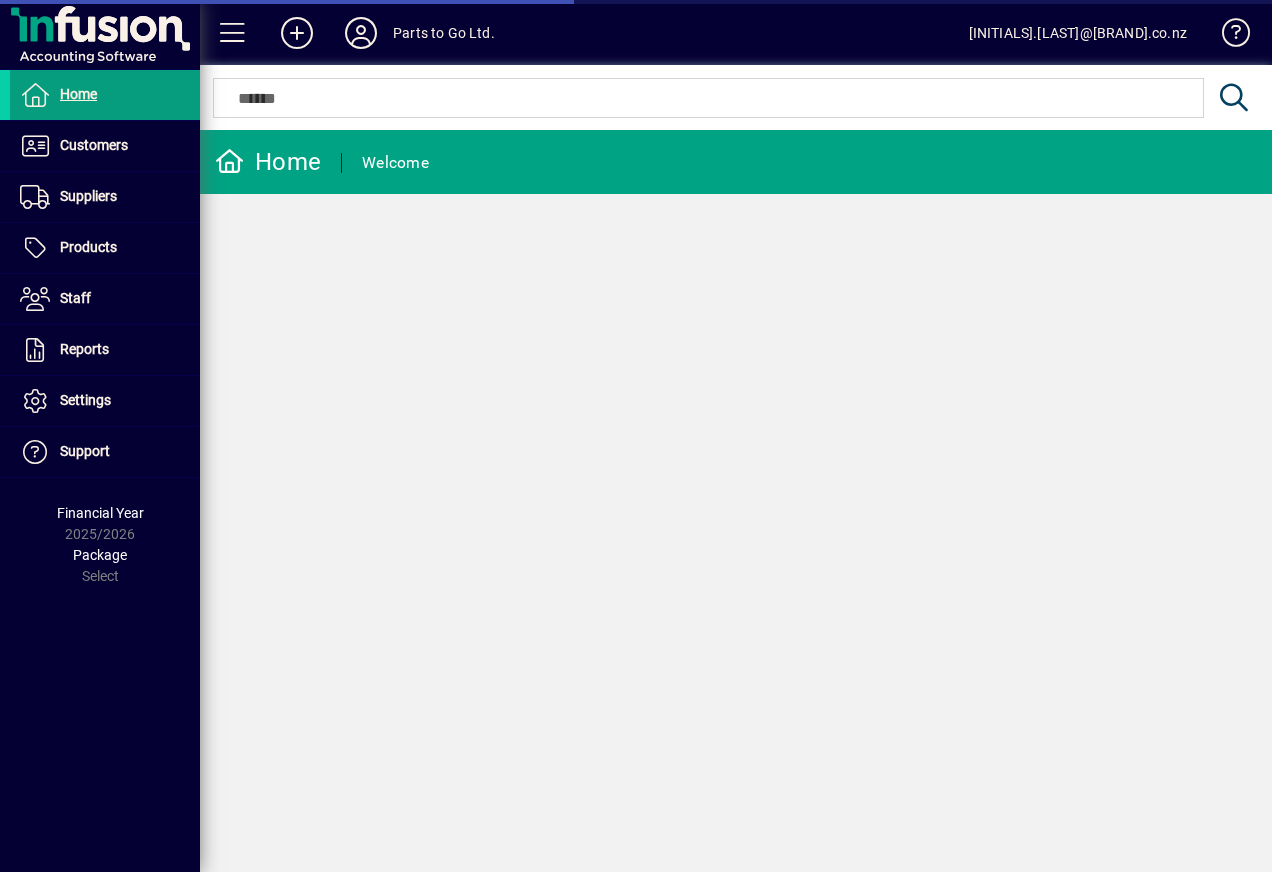 scroll, scrollTop: 0, scrollLeft: 0, axis: both 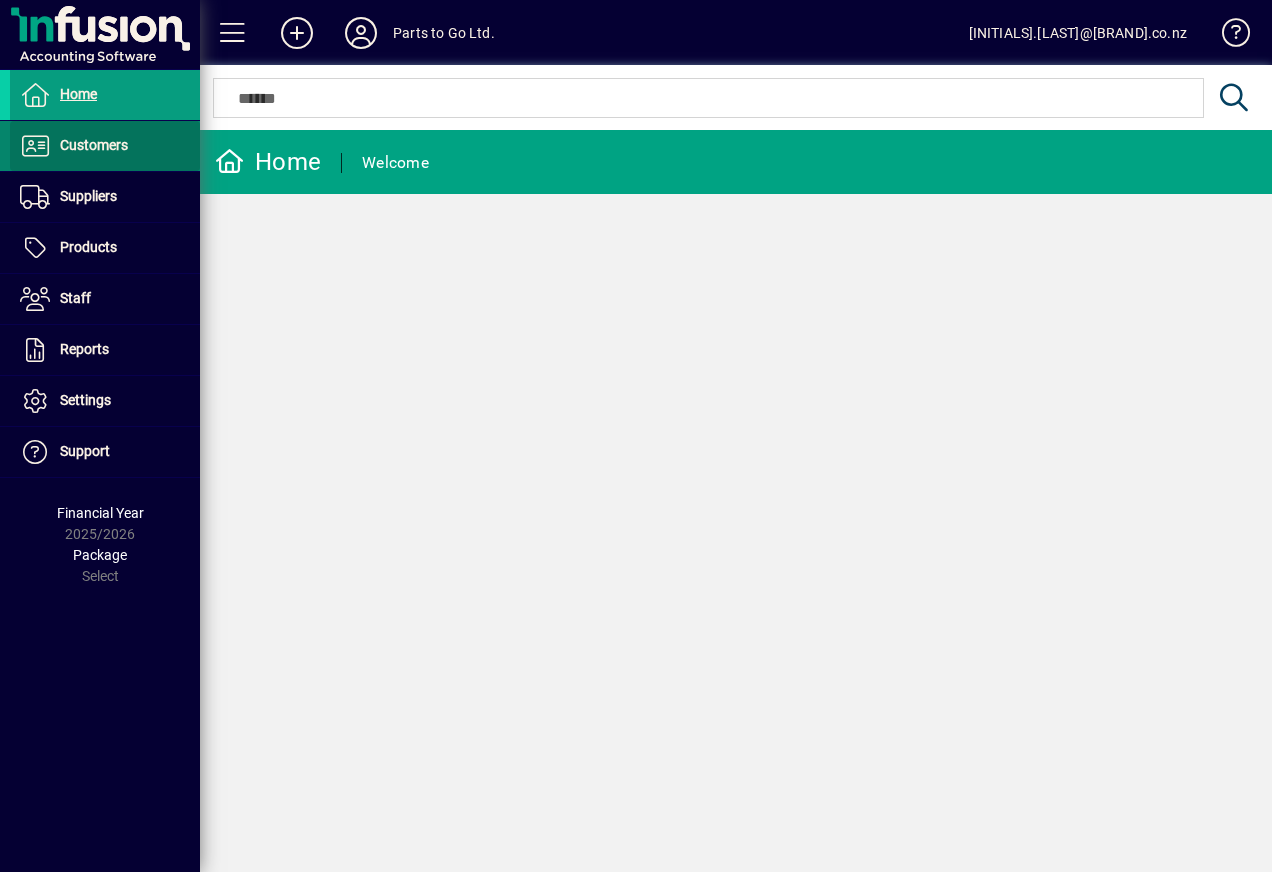 click on "Customers" at bounding box center (94, 145) 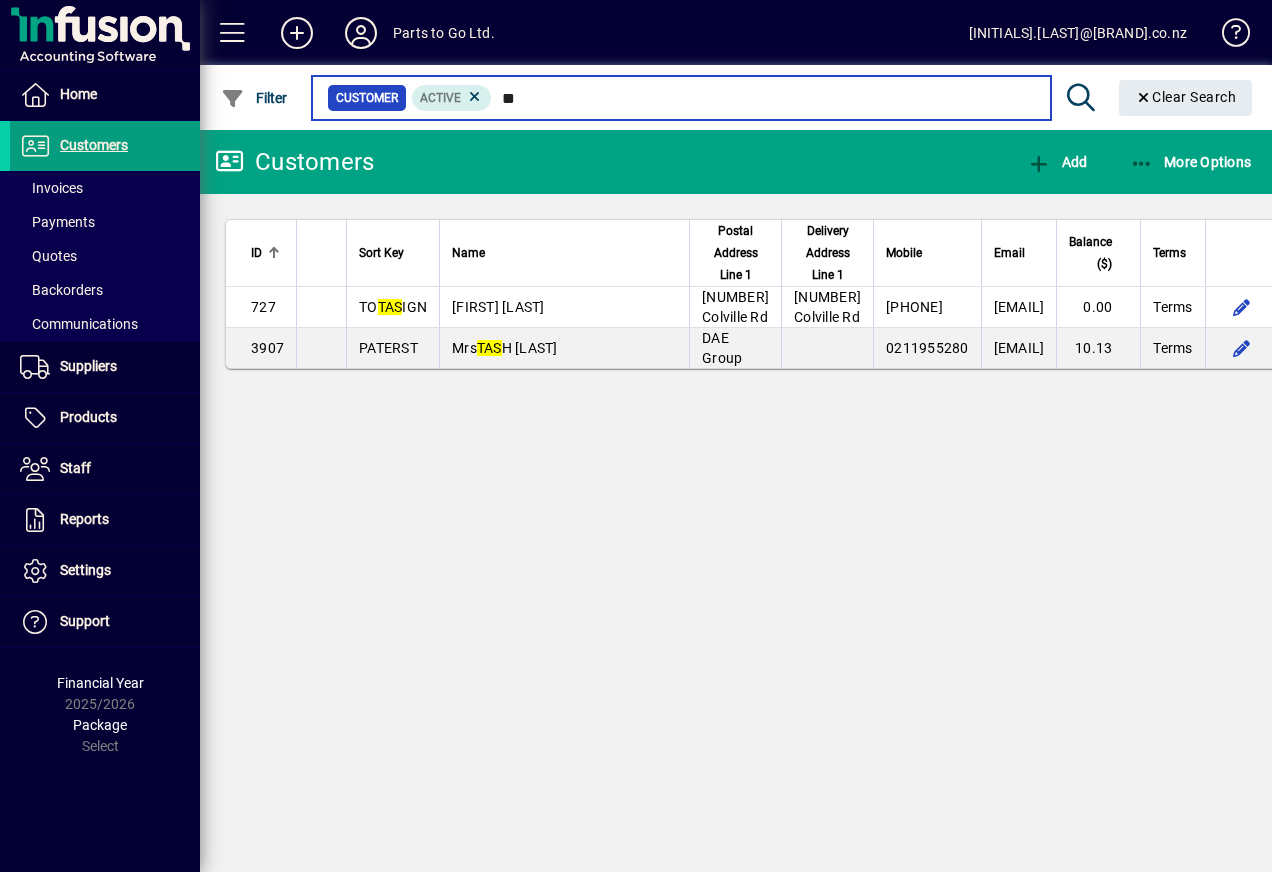 type on "*" 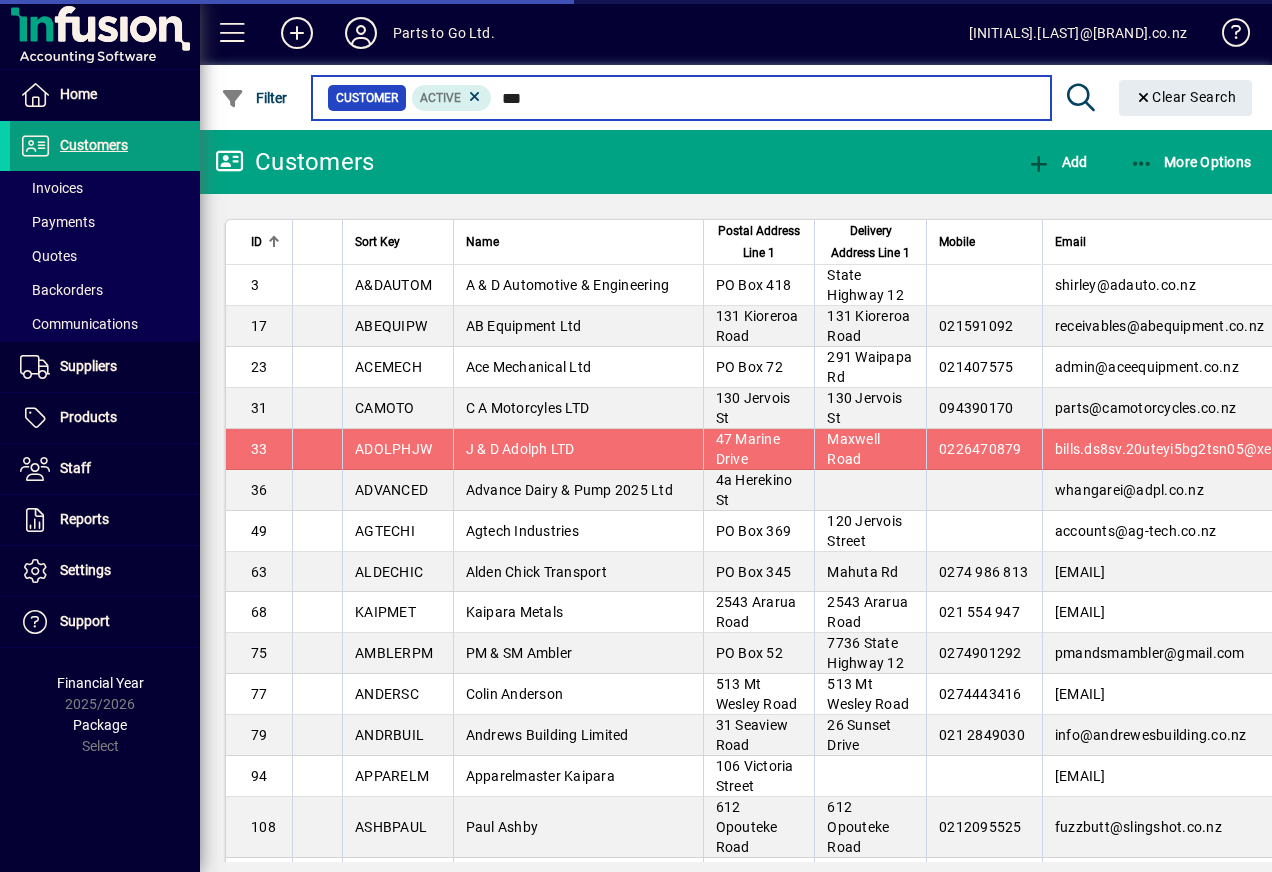 type on "****" 